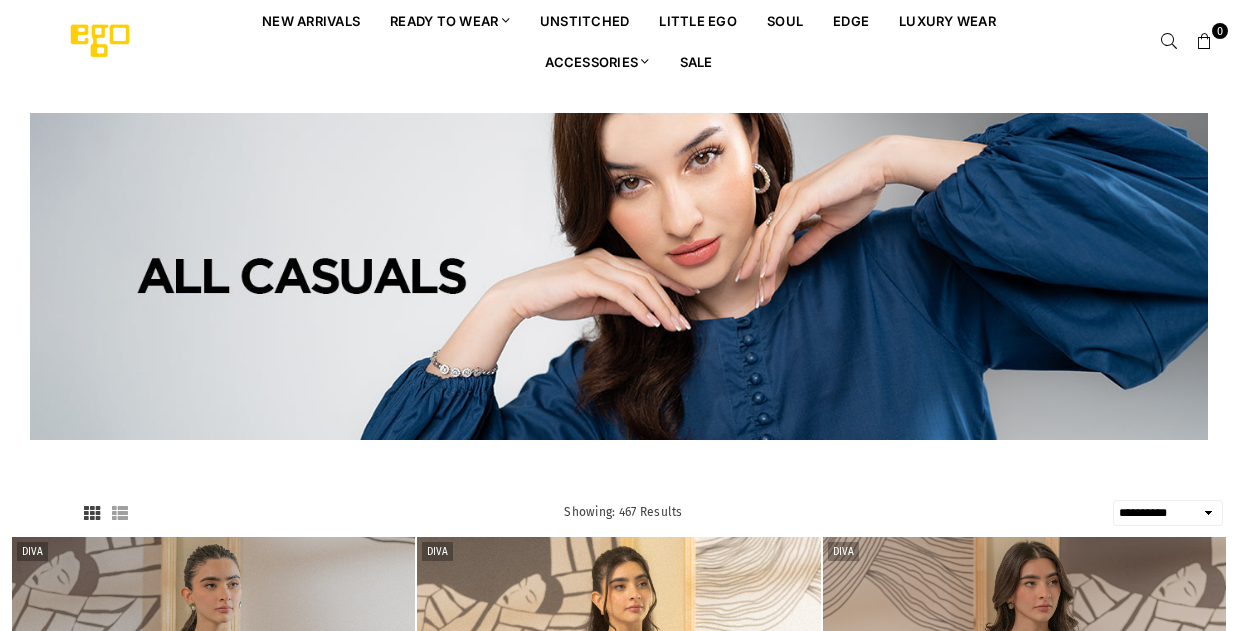select on "**********" 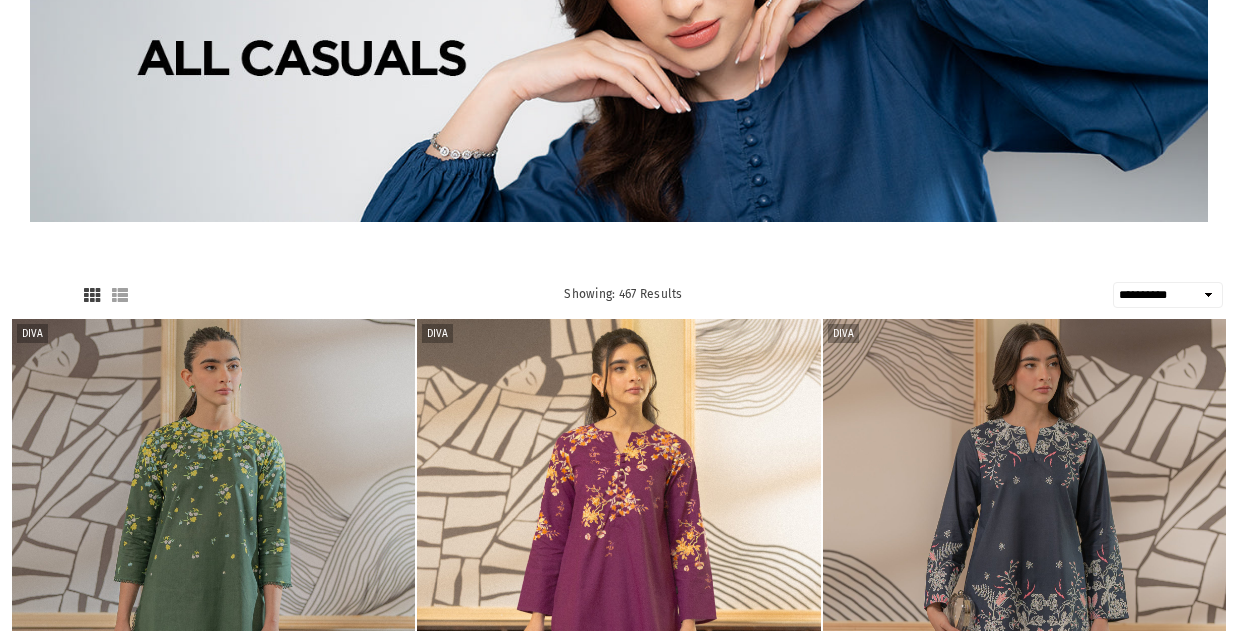 scroll, scrollTop: 0, scrollLeft: 0, axis: both 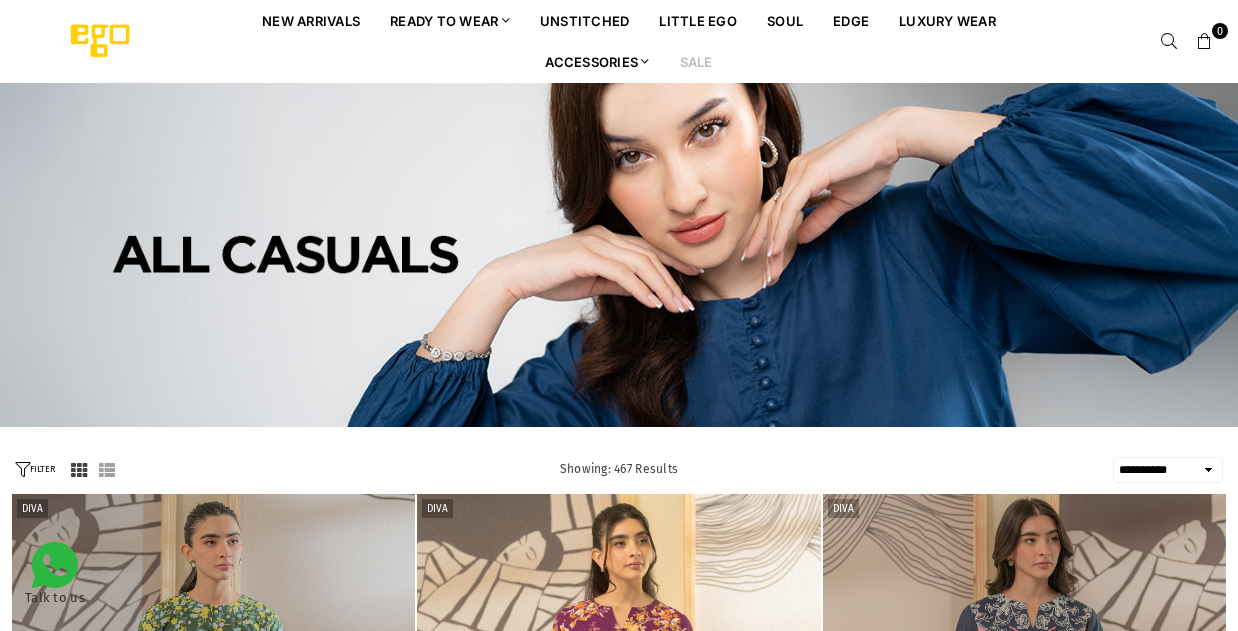 click on "Sale" at bounding box center [696, 61] 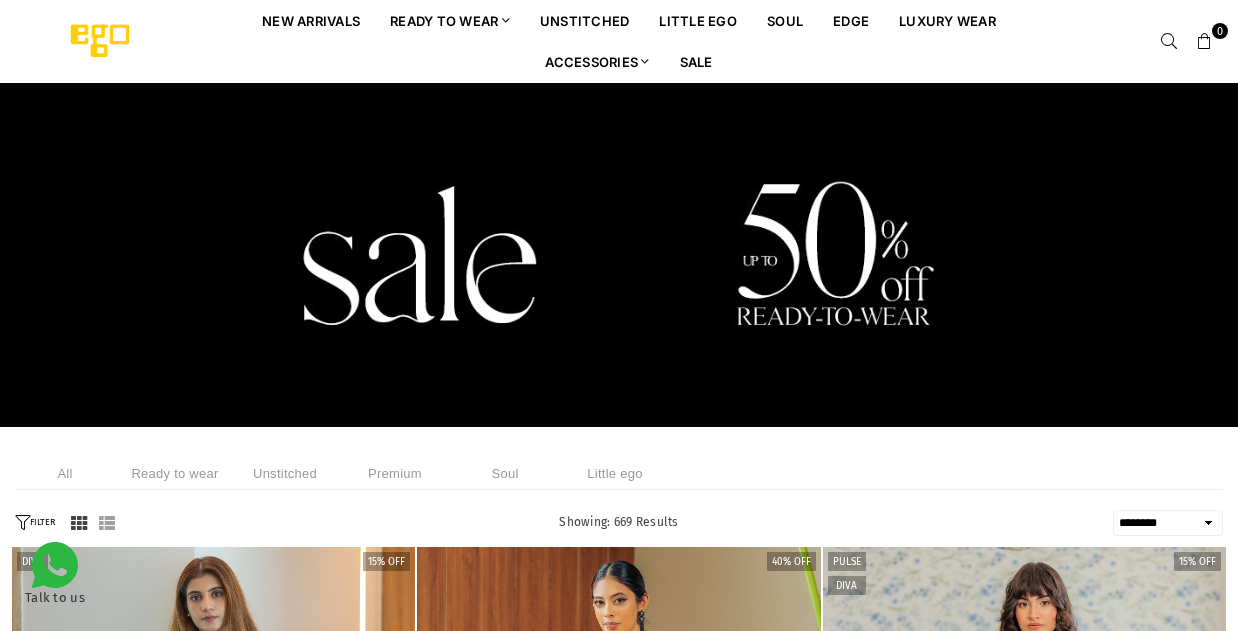 select on "******" 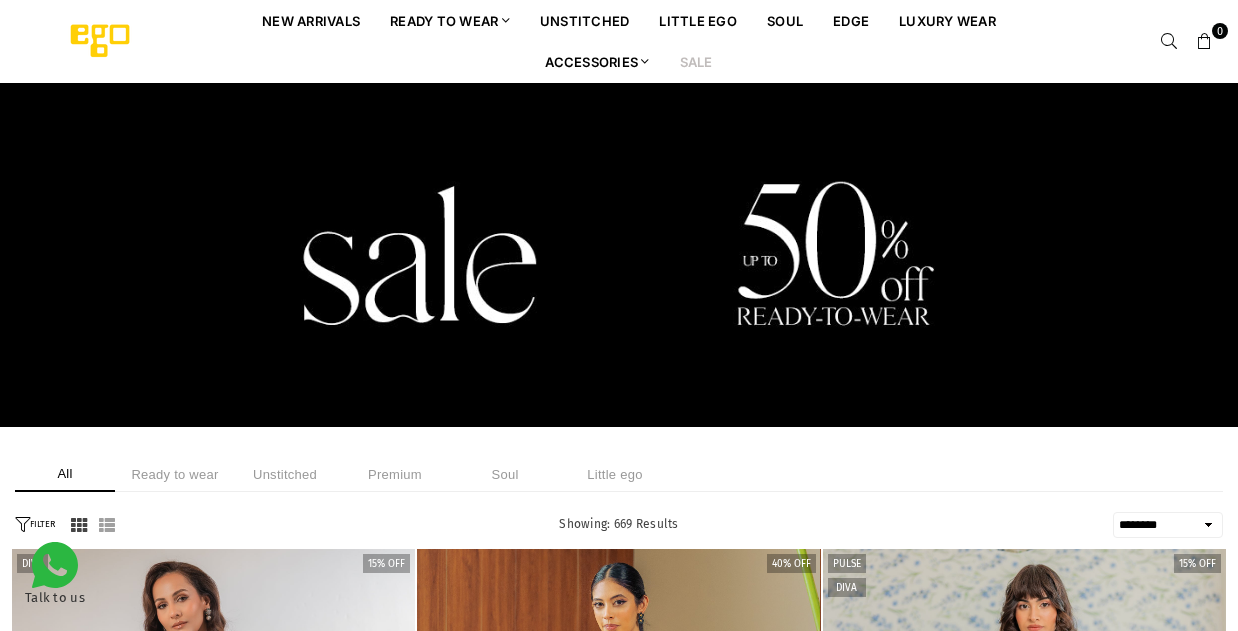 scroll, scrollTop: 0, scrollLeft: 0, axis: both 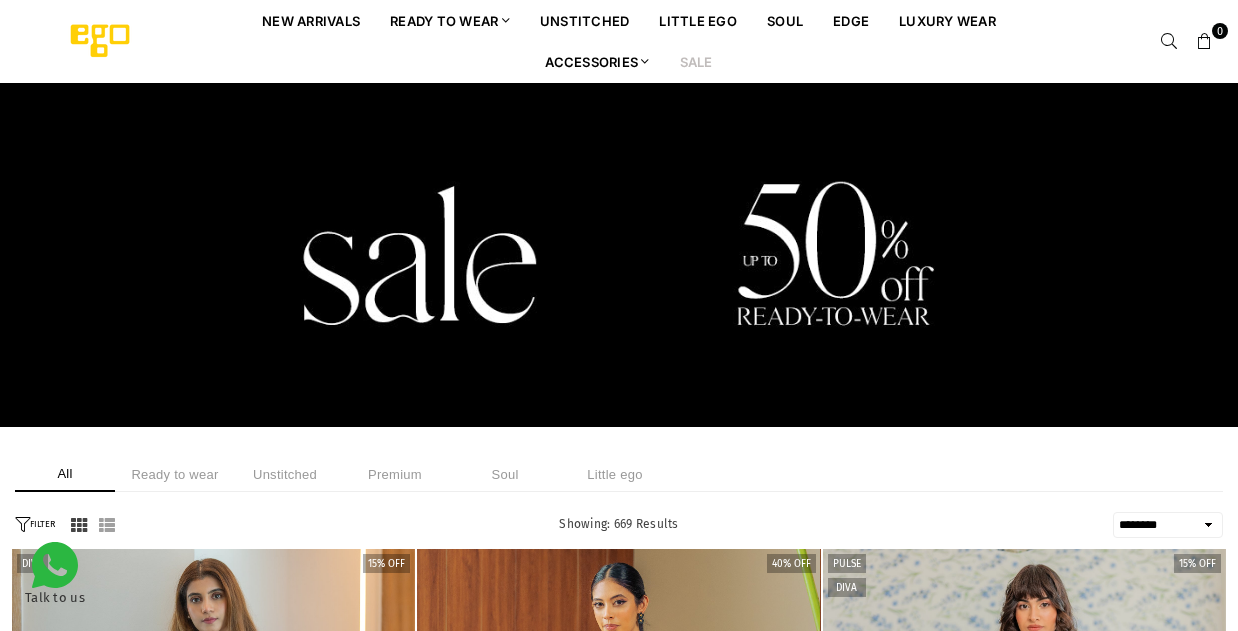 click on "Ready to wear" at bounding box center (175, 474) 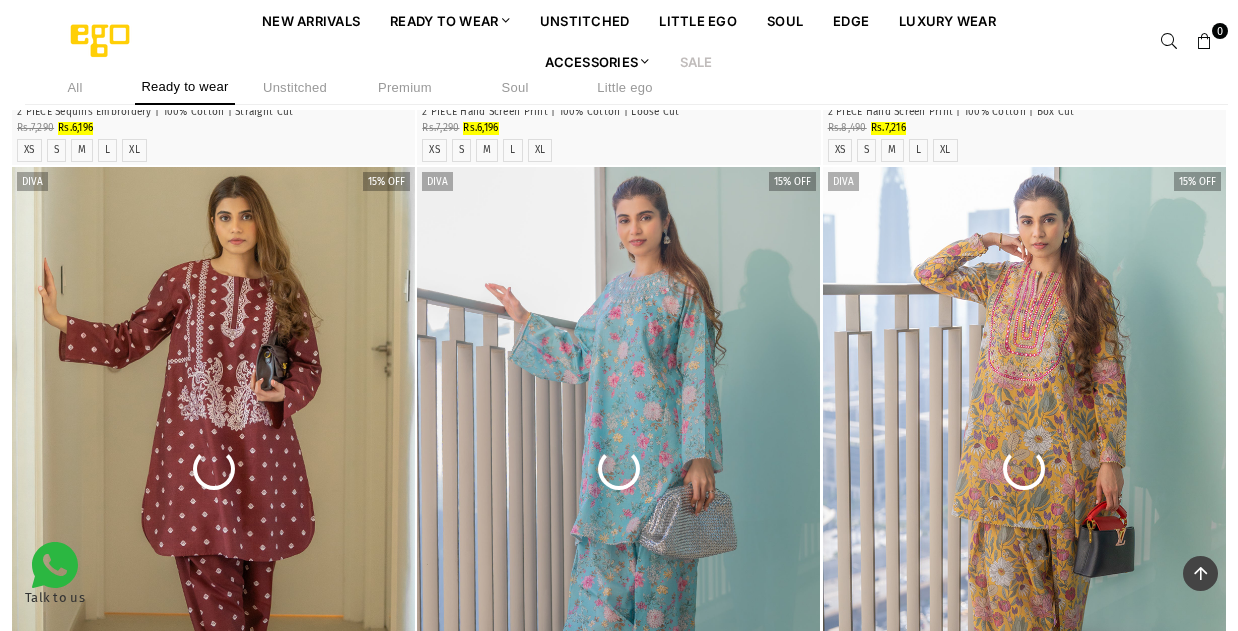 scroll, scrollTop: 3380, scrollLeft: 0, axis: vertical 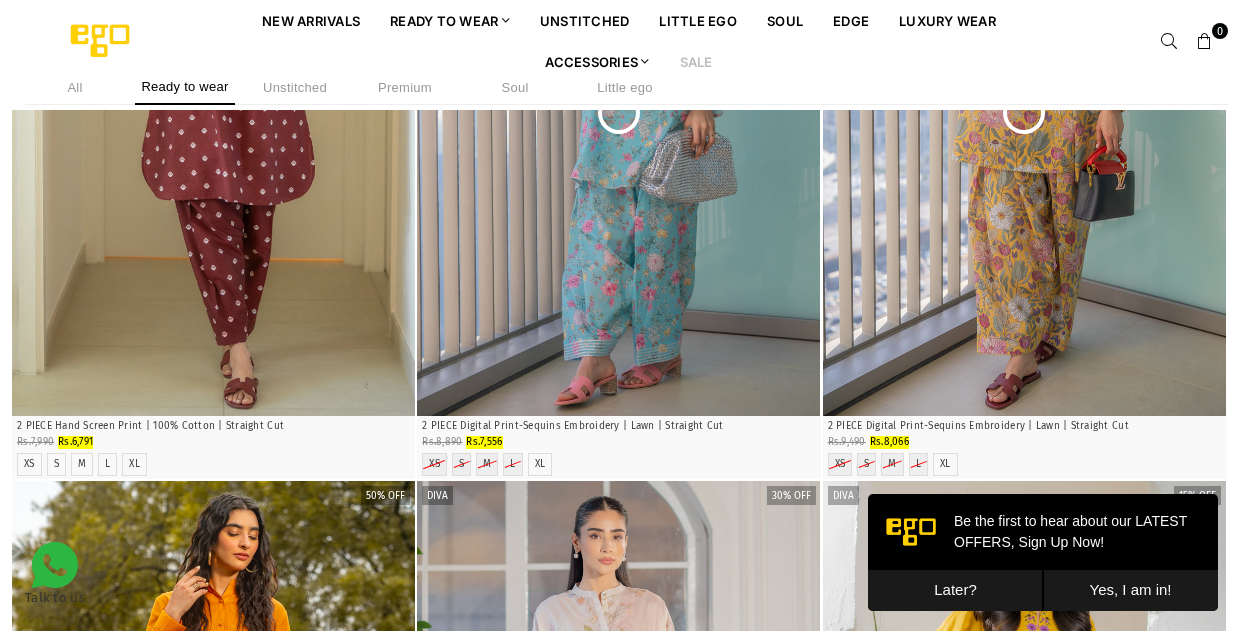 click on "Later?" at bounding box center (955, 590) 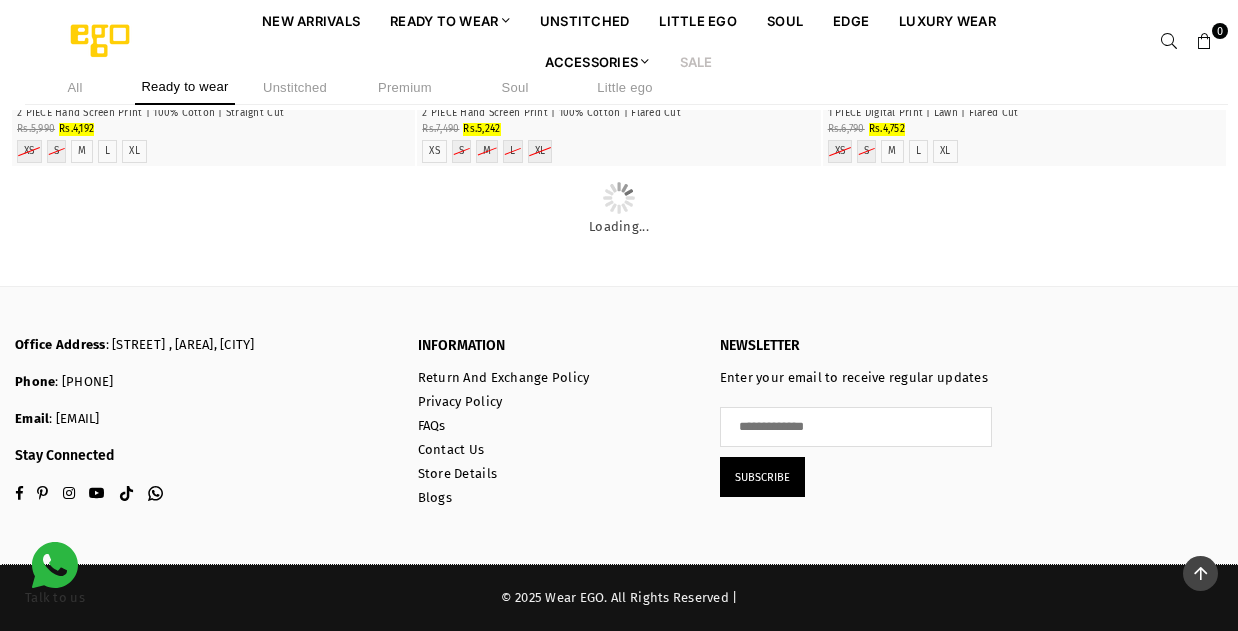 scroll, scrollTop: 24562, scrollLeft: 0, axis: vertical 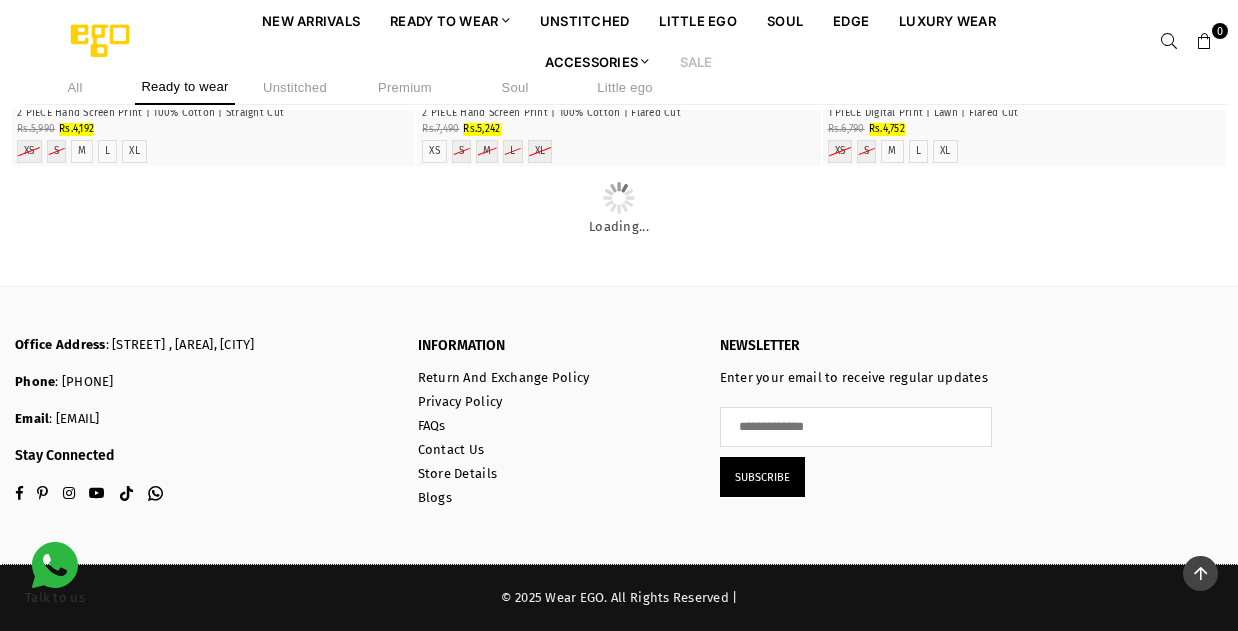 click at bounding box center (1024, -1561) 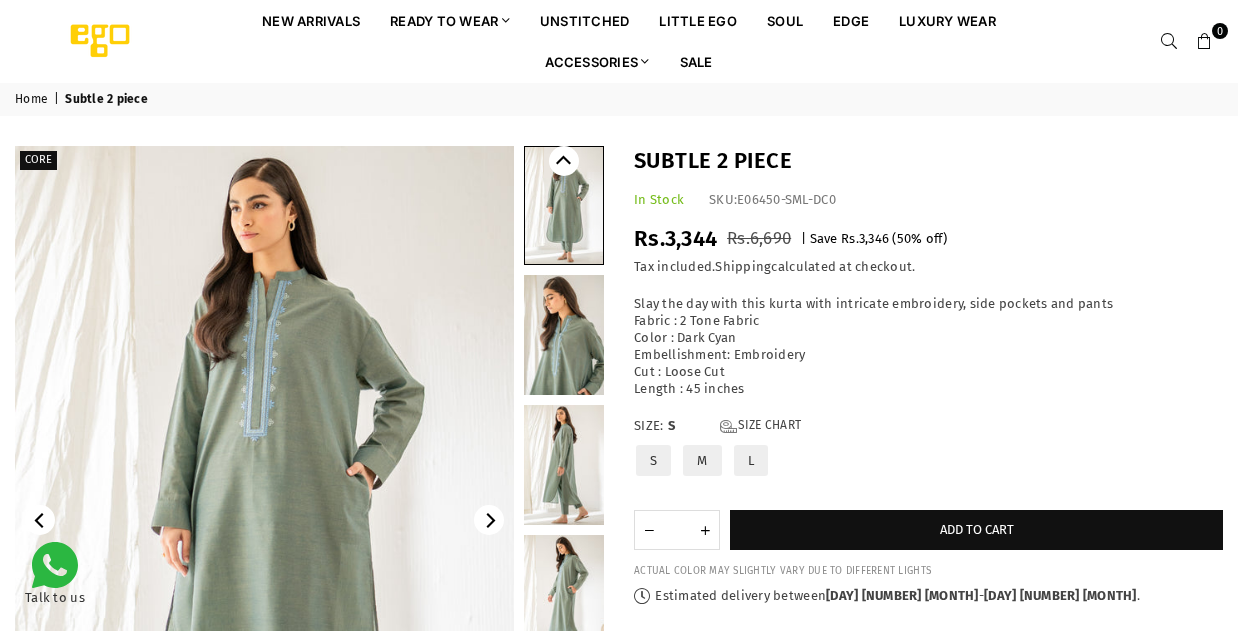 scroll, scrollTop: 0, scrollLeft: 0, axis: both 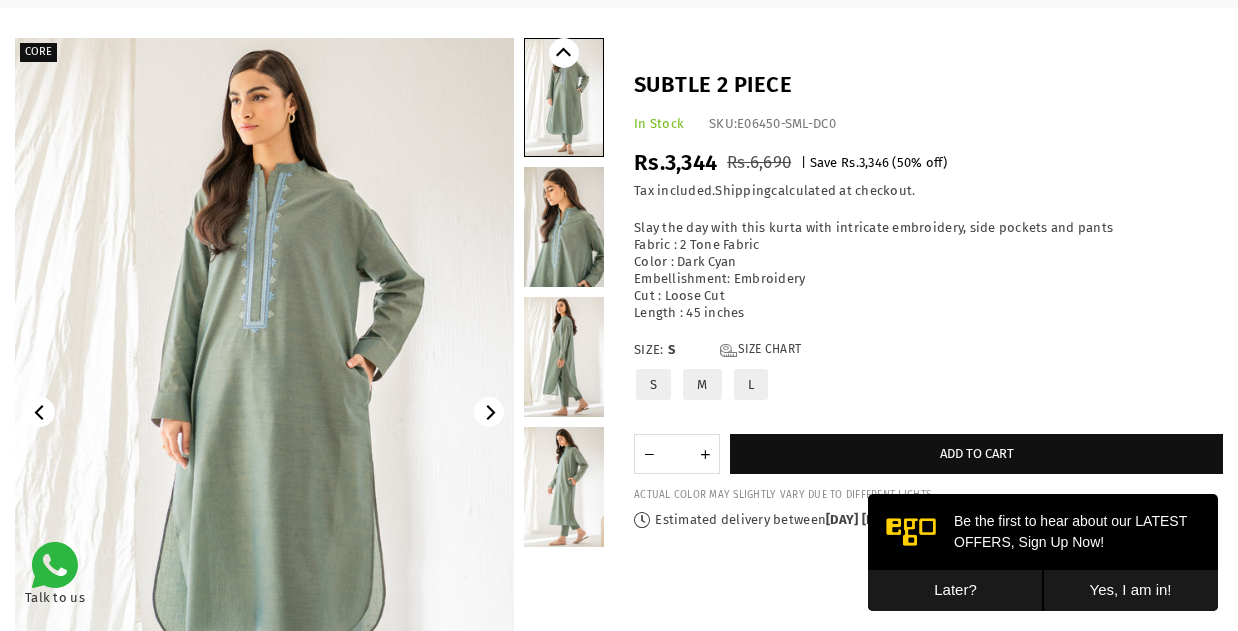 click at bounding box center [564, 357] 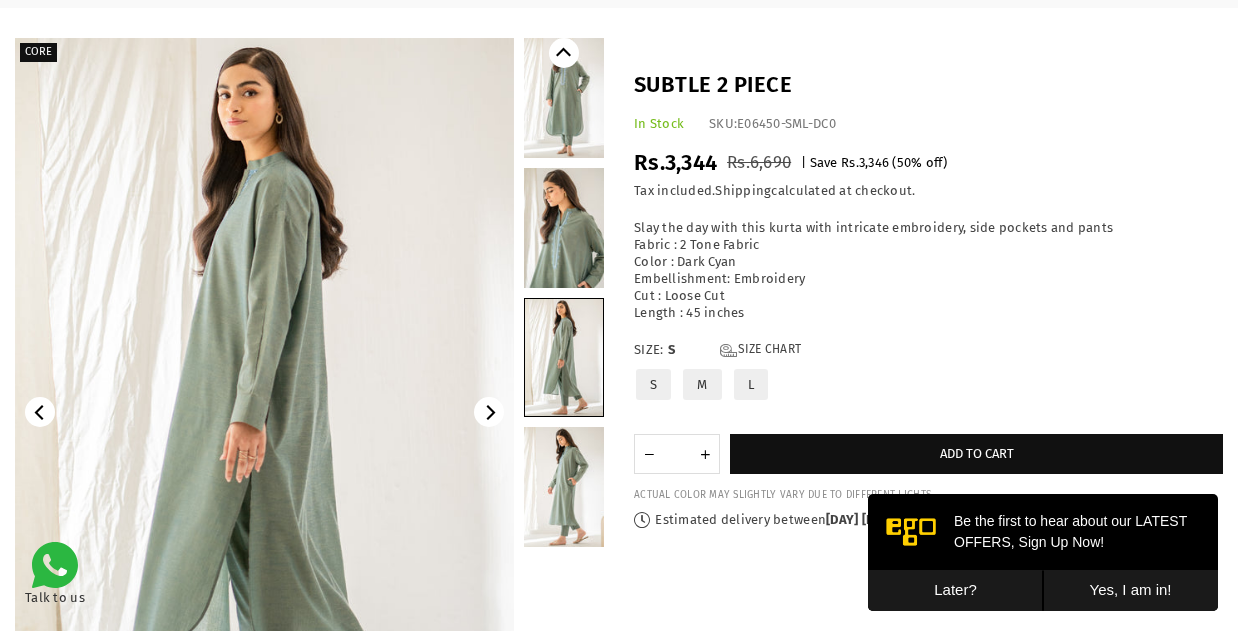 click at bounding box center [564, 487] 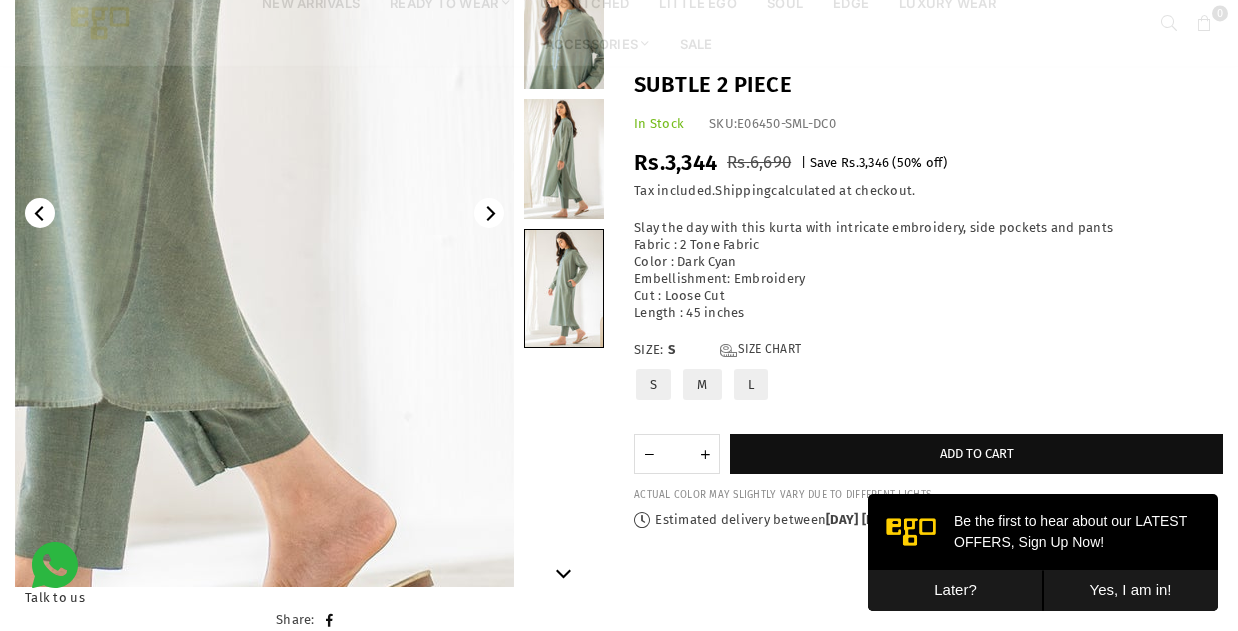 scroll, scrollTop: 309, scrollLeft: 0, axis: vertical 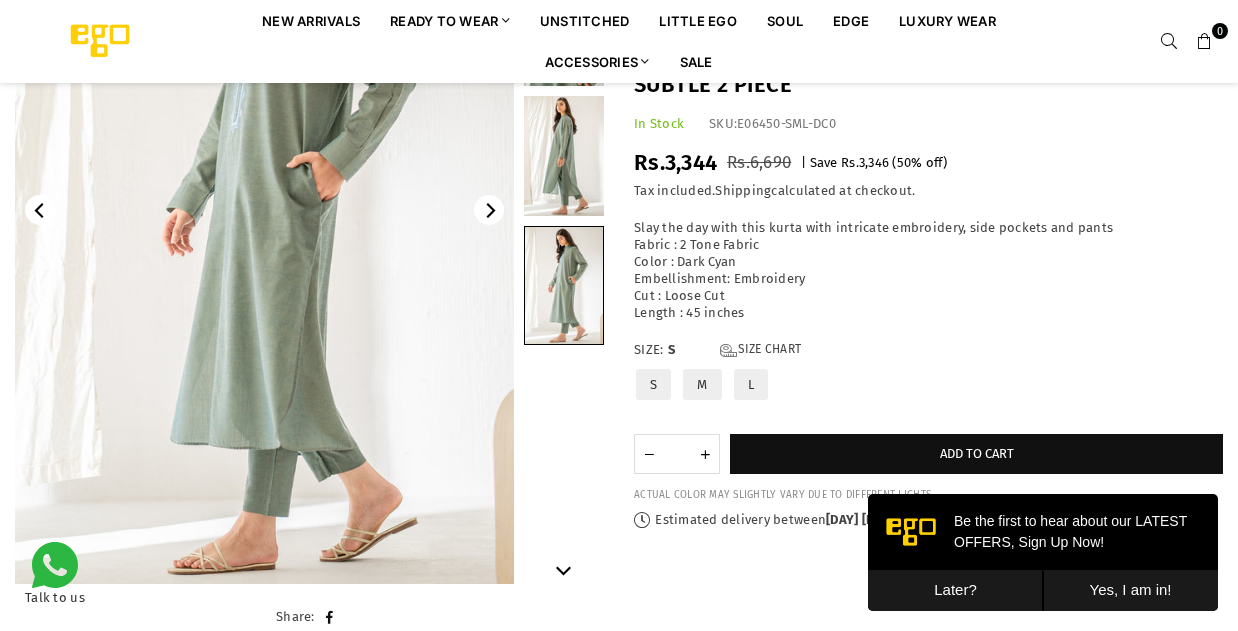 click at bounding box center [40, 210] 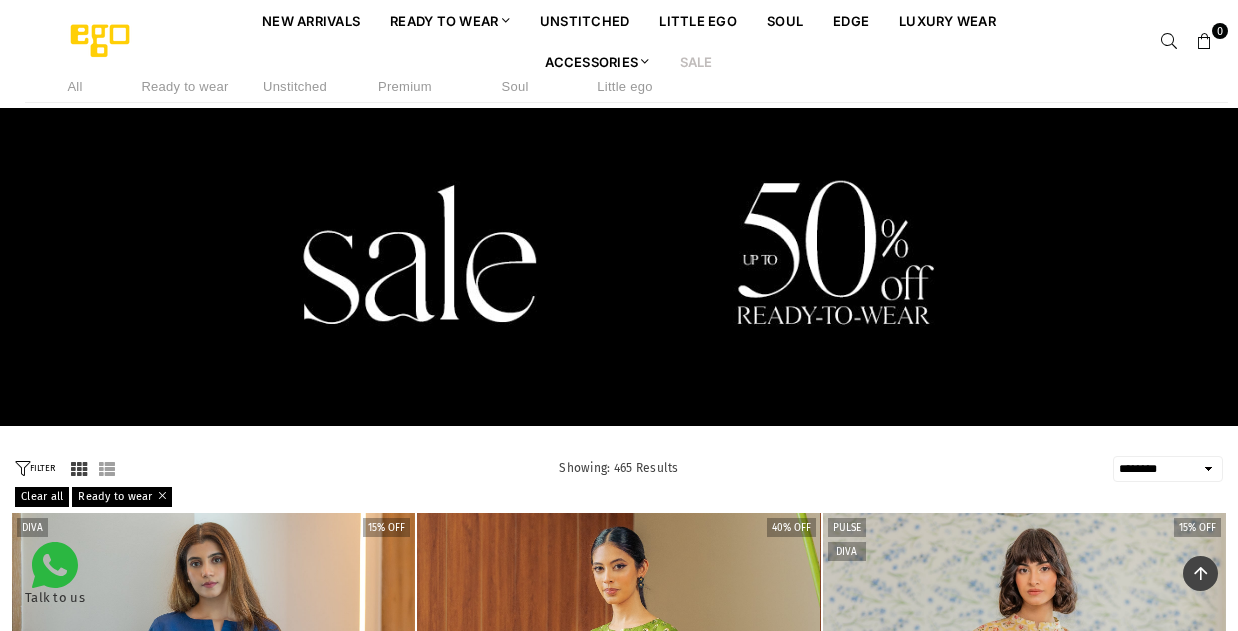 select on "******" 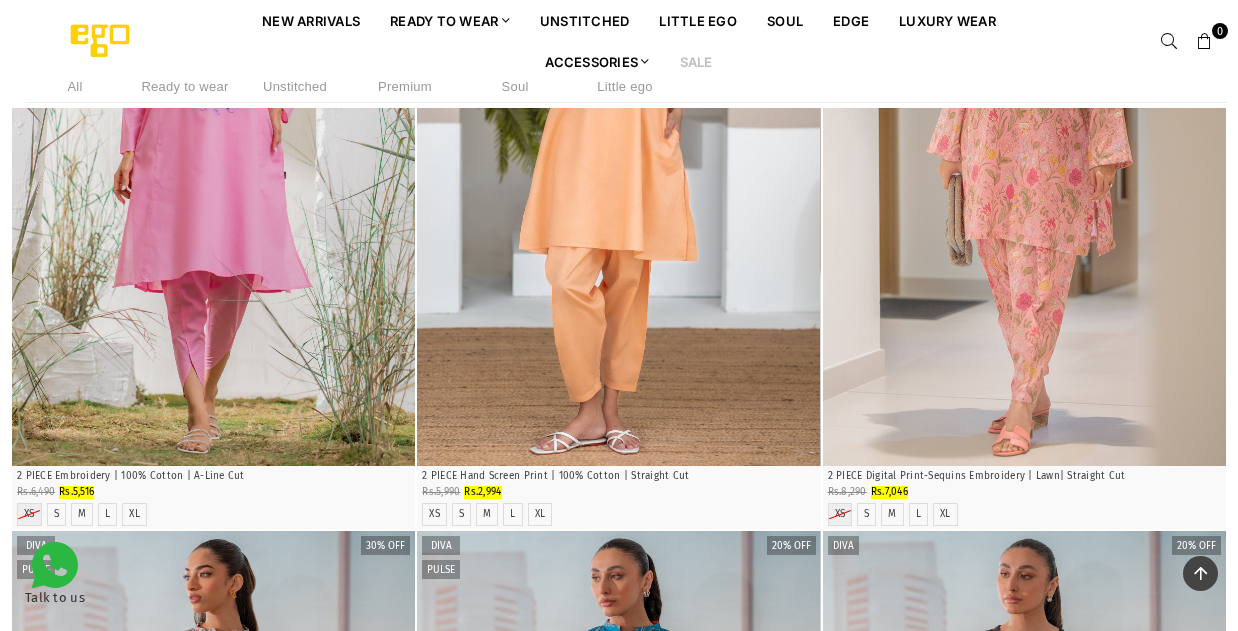 scroll, scrollTop: 0, scrollLeft: 0, axis: both 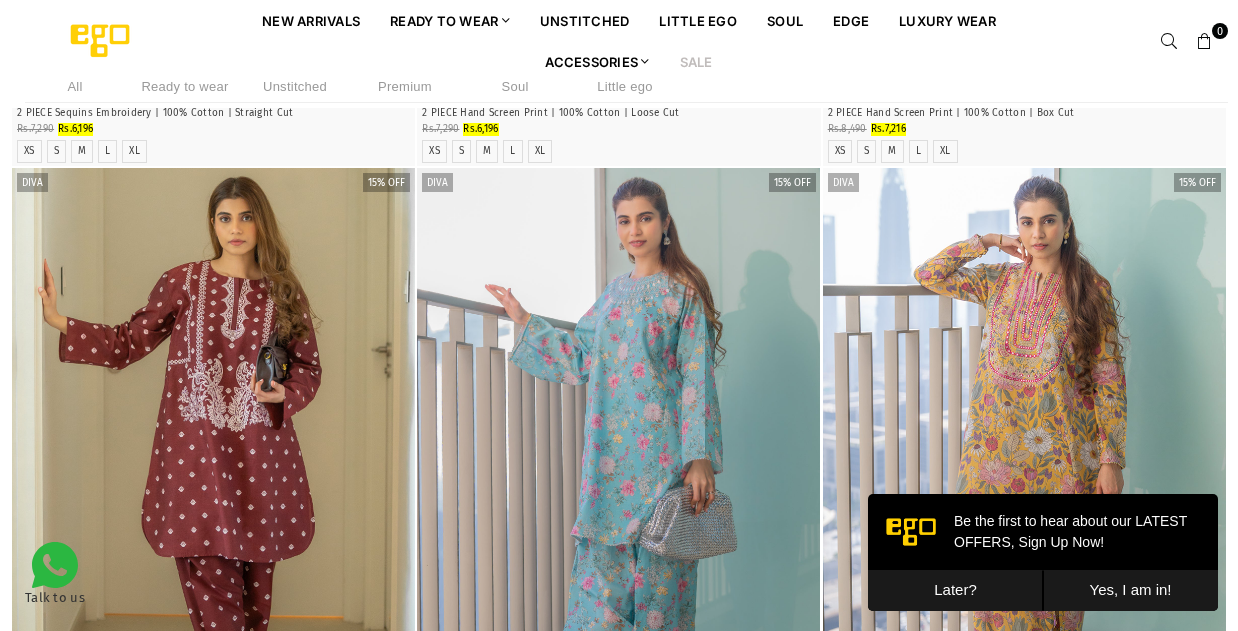 click on "Later?" at bounding box center [955, 590] 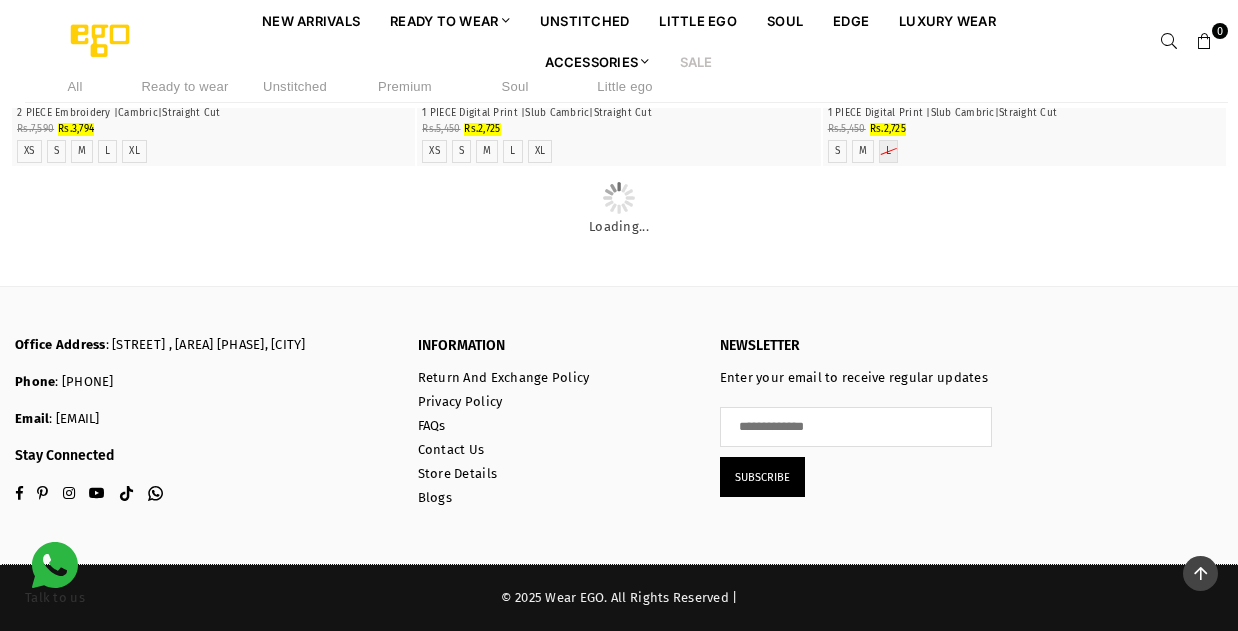 scroll, scrollTop: 62923, scrollLeft: 0, axis: vertical 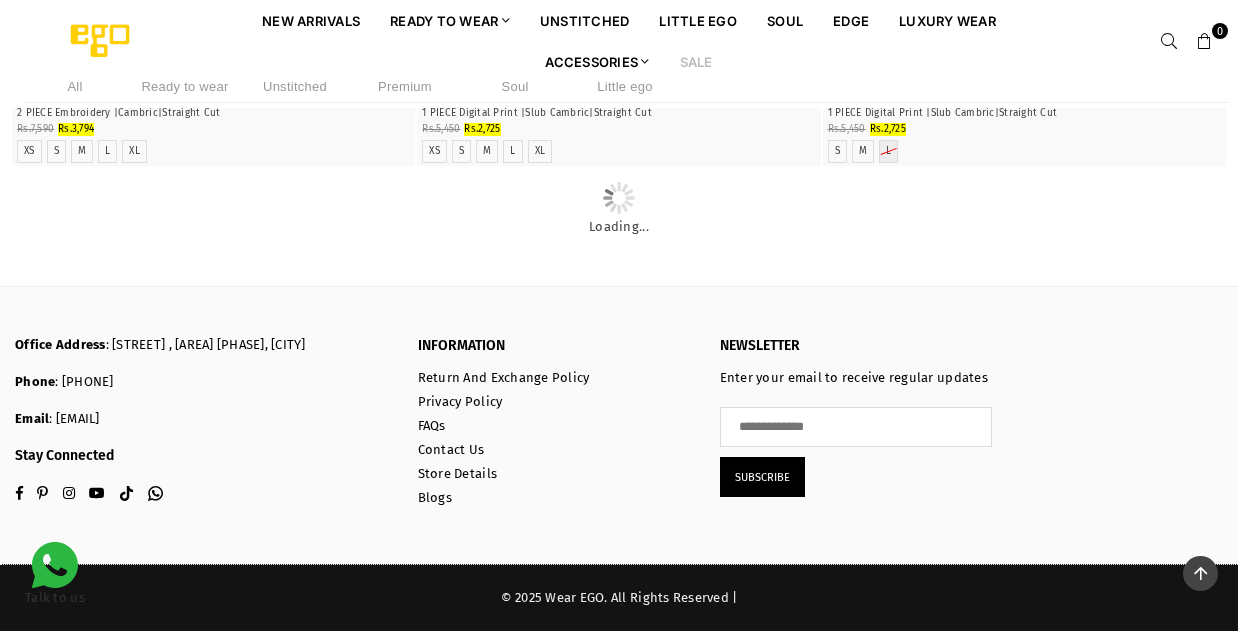 click on "Unstitched" at bounding box center [295, 86] 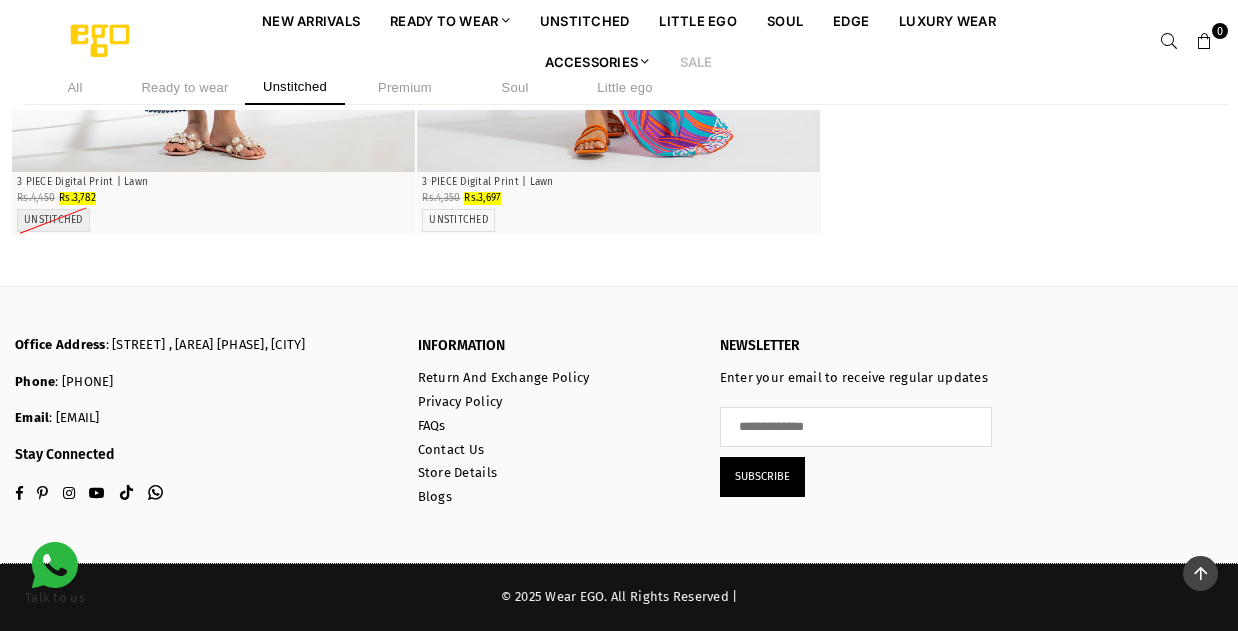 scroll, scrollTop: 6893, scrollLeft: 0, axis: vertical 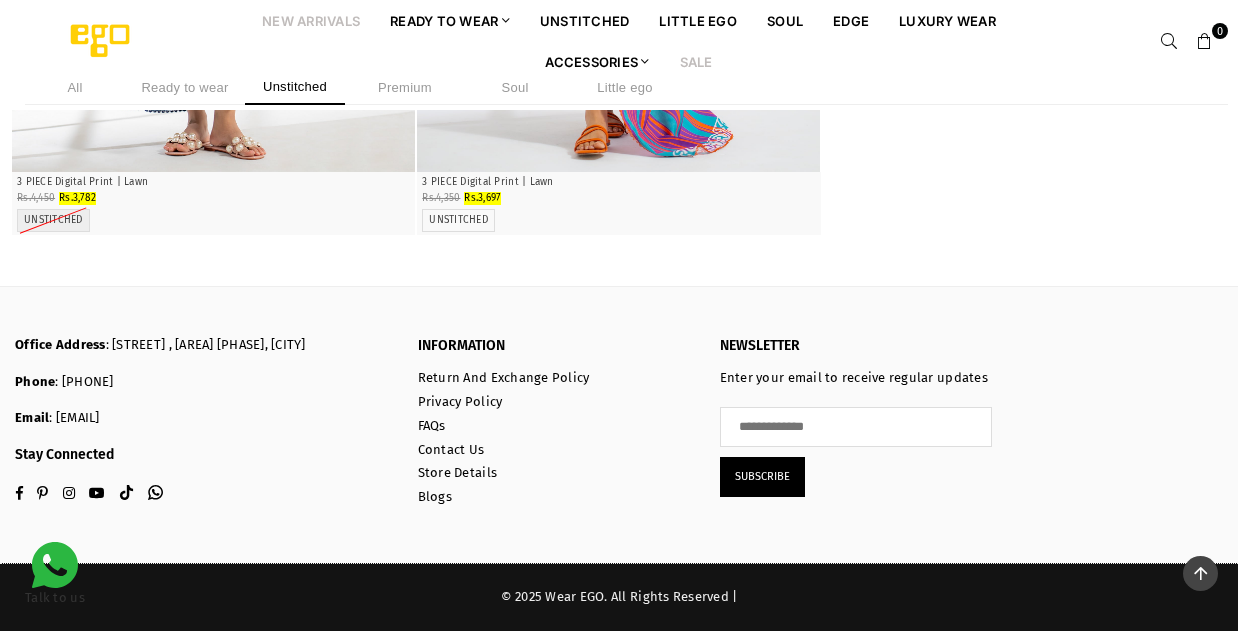 click on "New Arrivals" at bounding box center (311, 20) 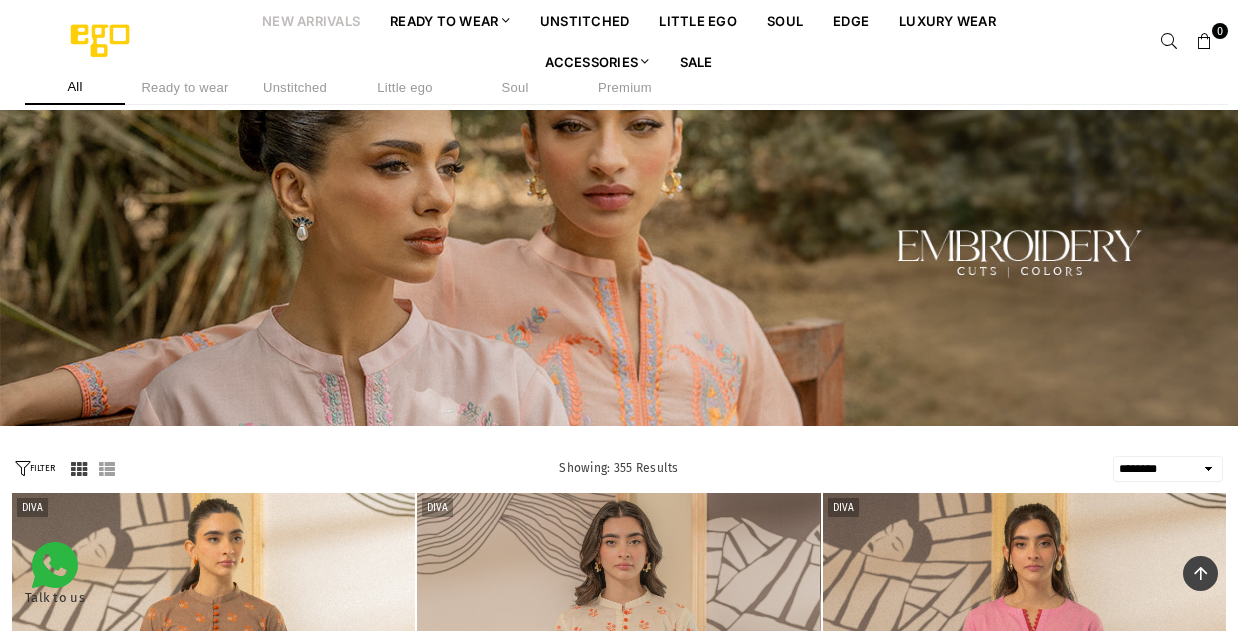 select on "******" 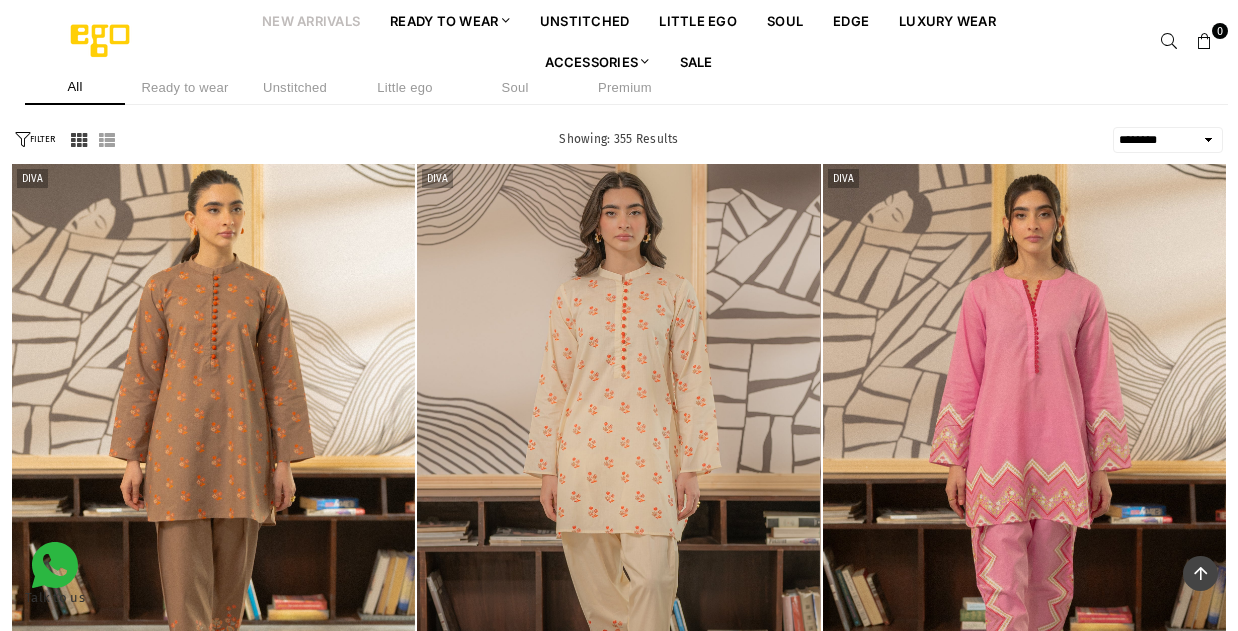 scroll, scrollTop: 329, scrollLeft: 0, axis: vertical 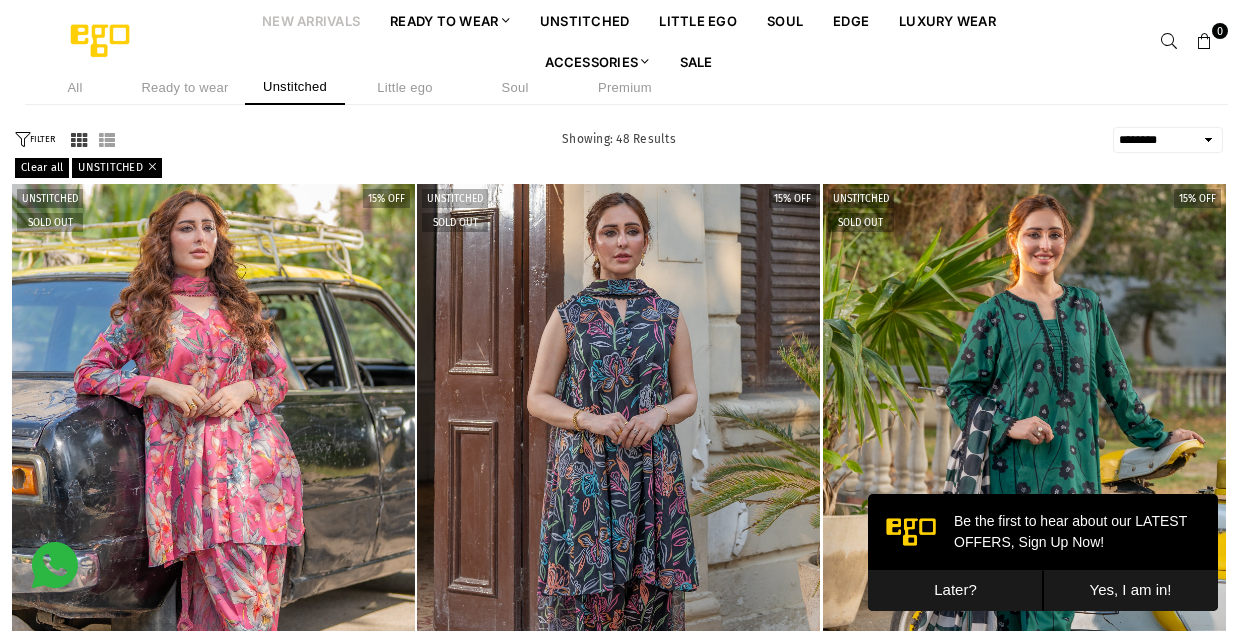 click on "Later?" at bounding box center [955, 590] 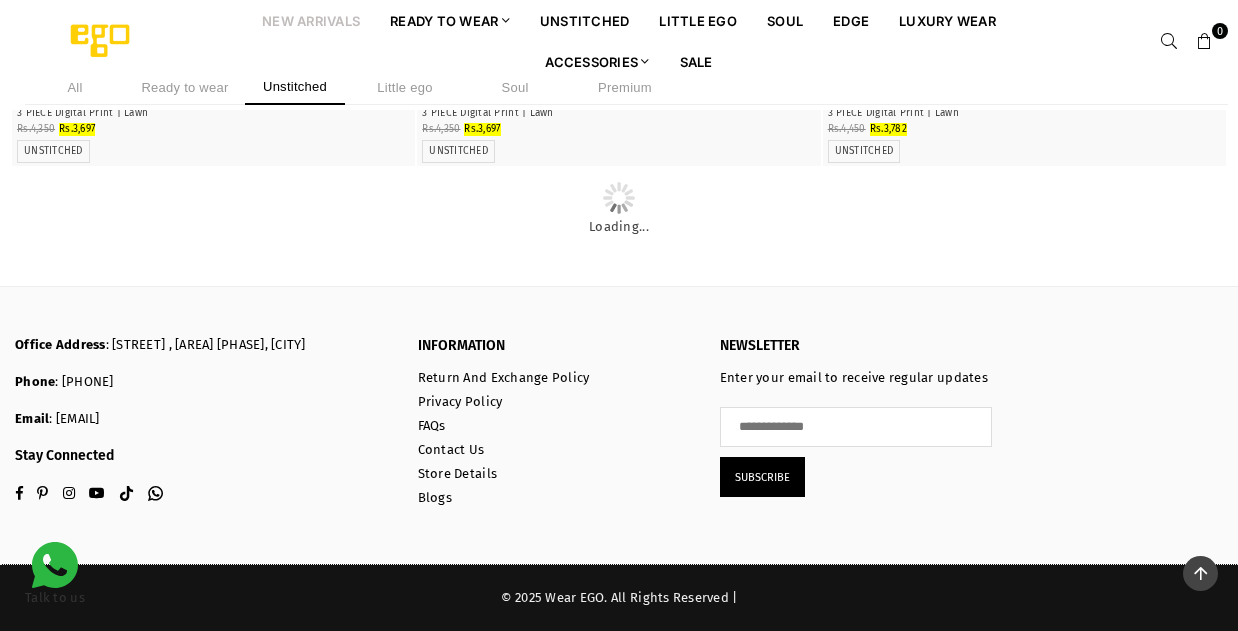 scroll, scrollTop: 8353, scrollLeft: 0, axis: vertical 